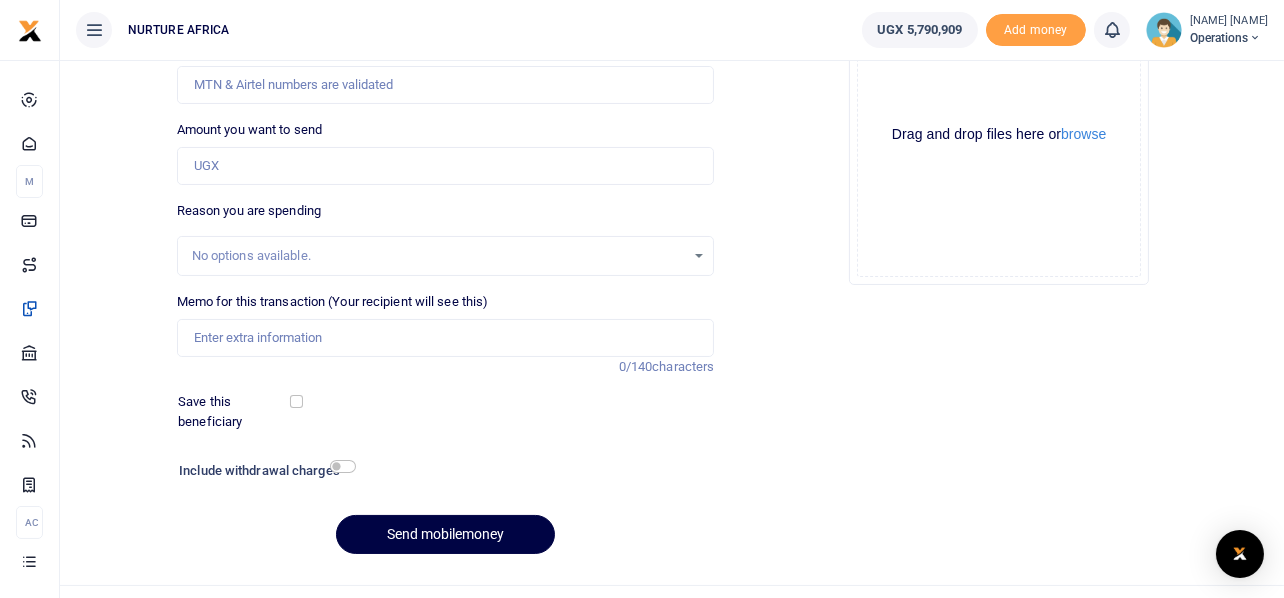 scroll, scrollTop: 249, scrollLeft: 0, axis: vertical 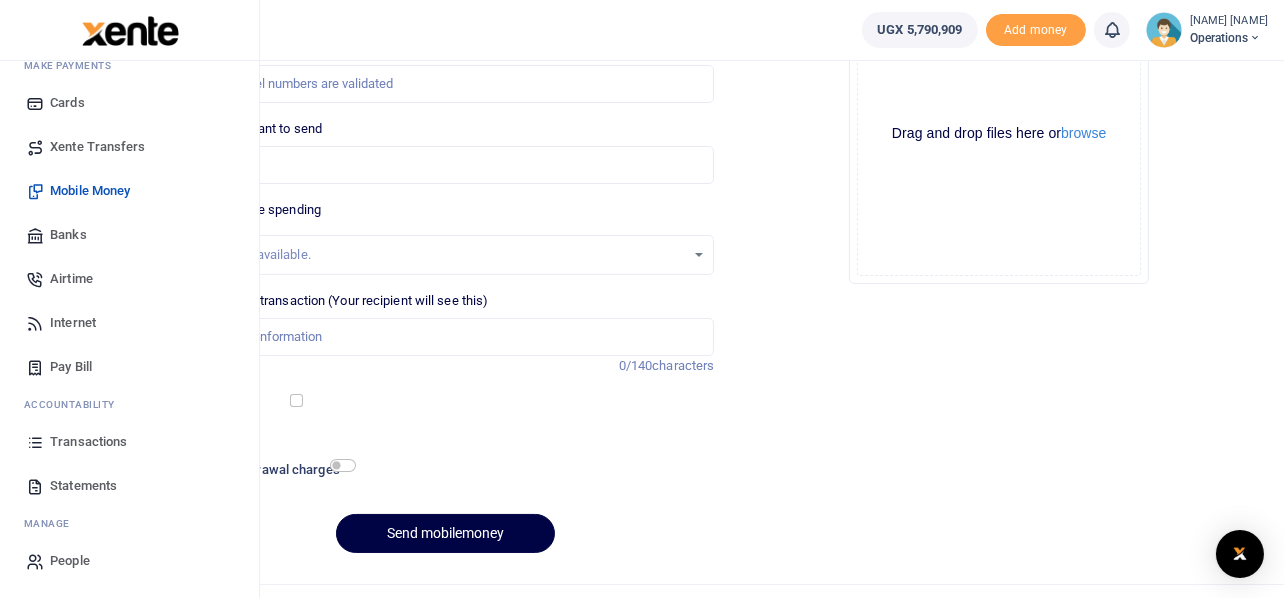 click on "Transactions" at bounding box center (88, 442) 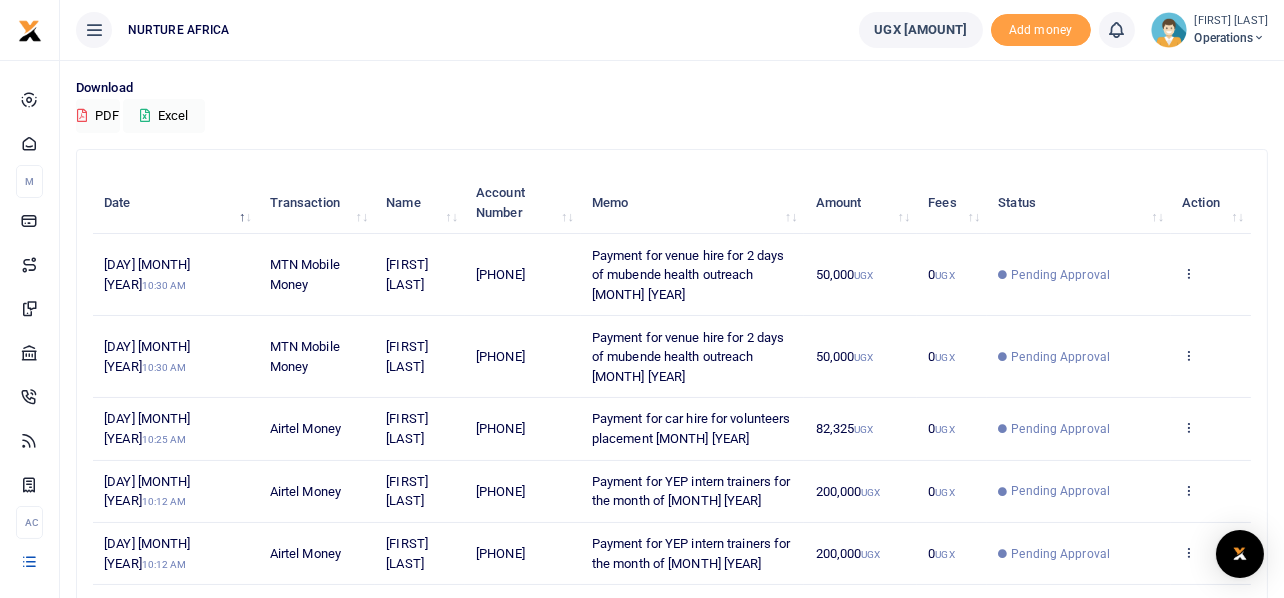 scroll, scrollTop: 613, scrollLeft: 0, axis: vertical 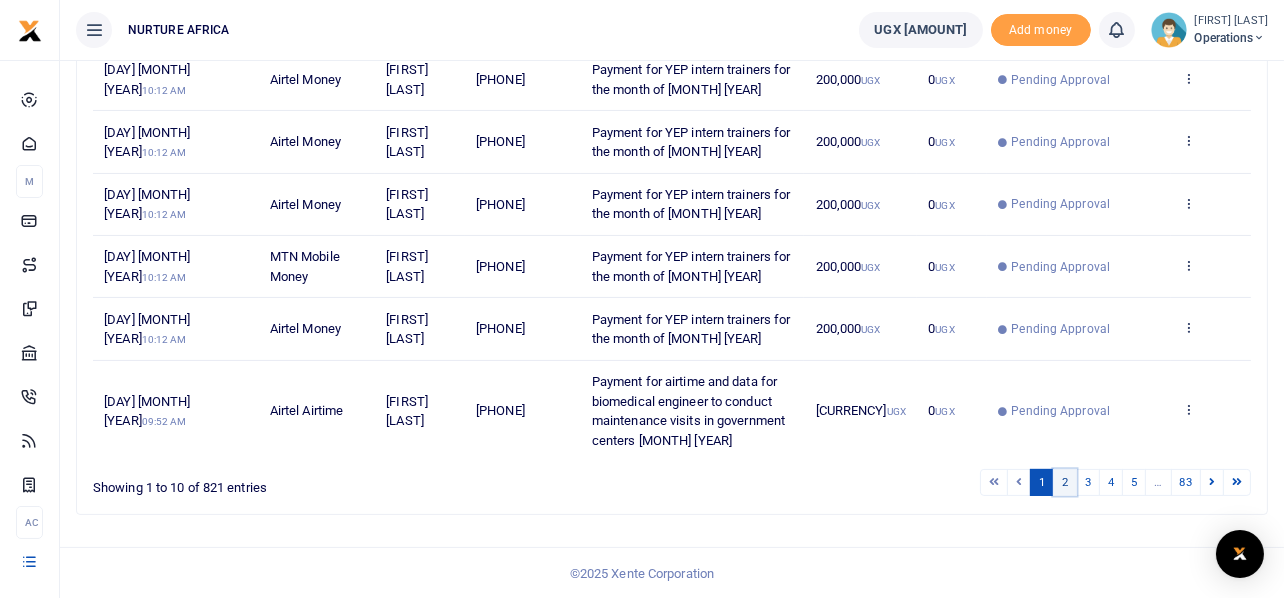 click on "2" at bounding box center [994, 482] 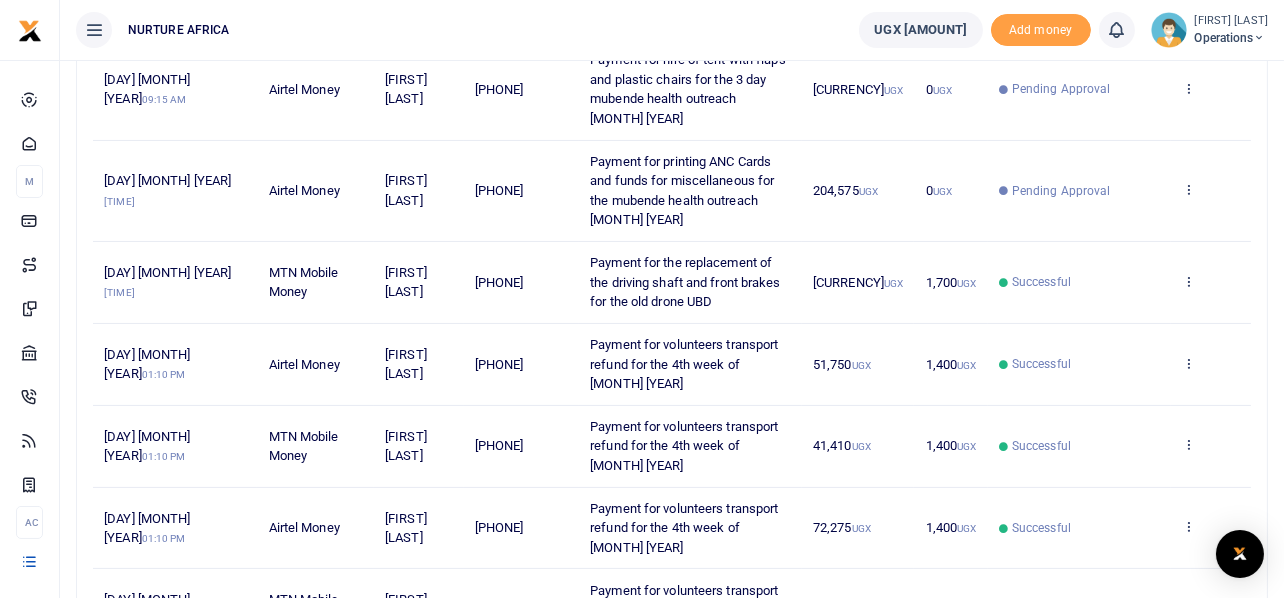scroll, scrollTop: 788, scrollLeft: 0, axis: vertical 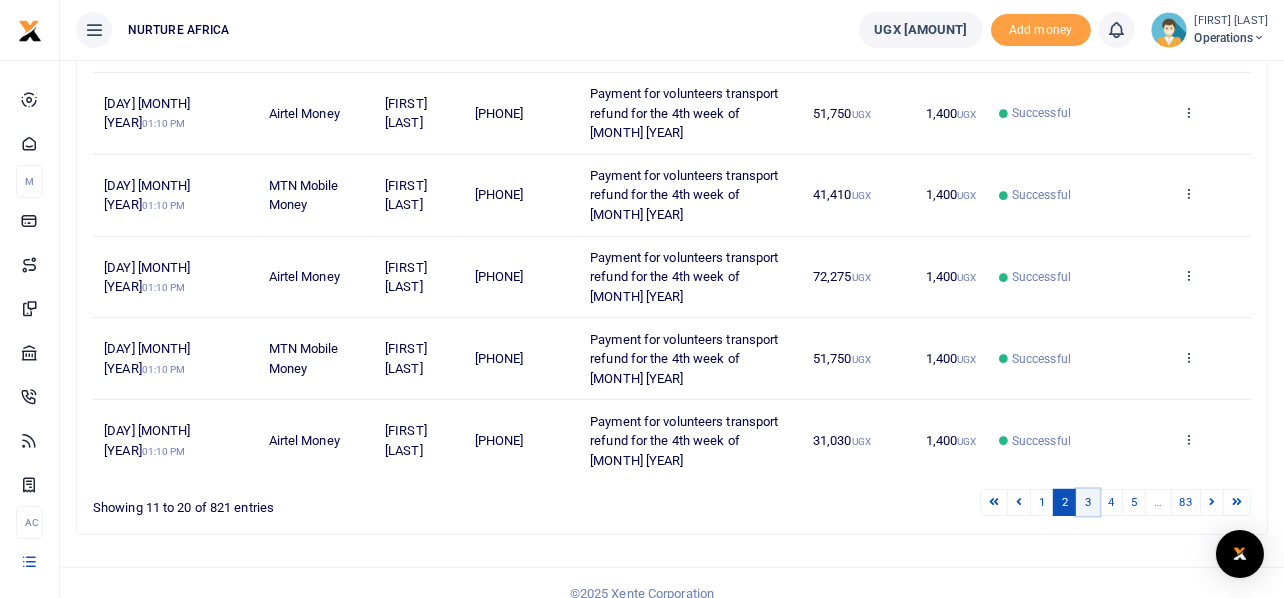 click on "3" at bounding box center [994, 502] 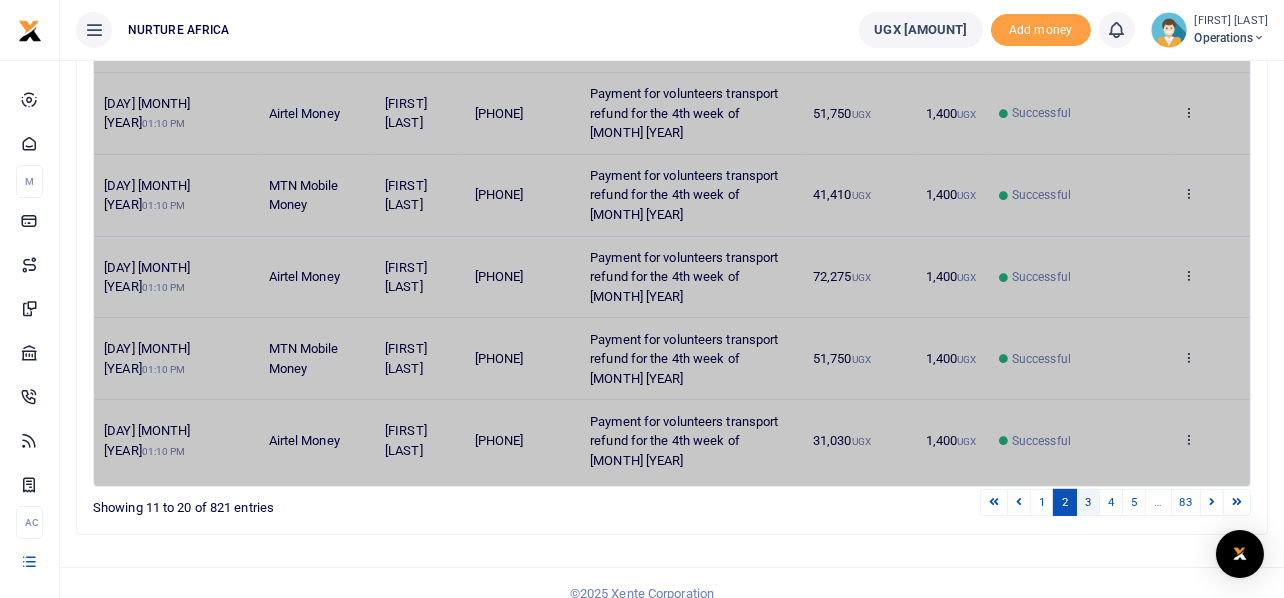 scroll, scrollTop: 672, scrollLeft: 0, axis: vertical 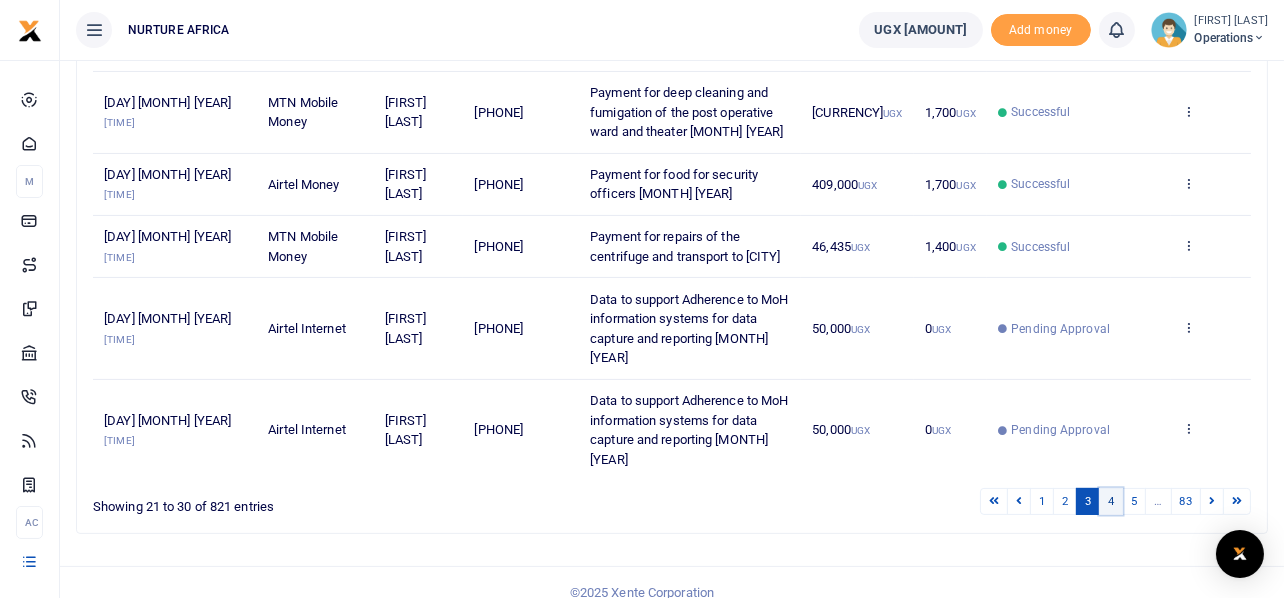 click on "4" at bounding box center [994, 501] 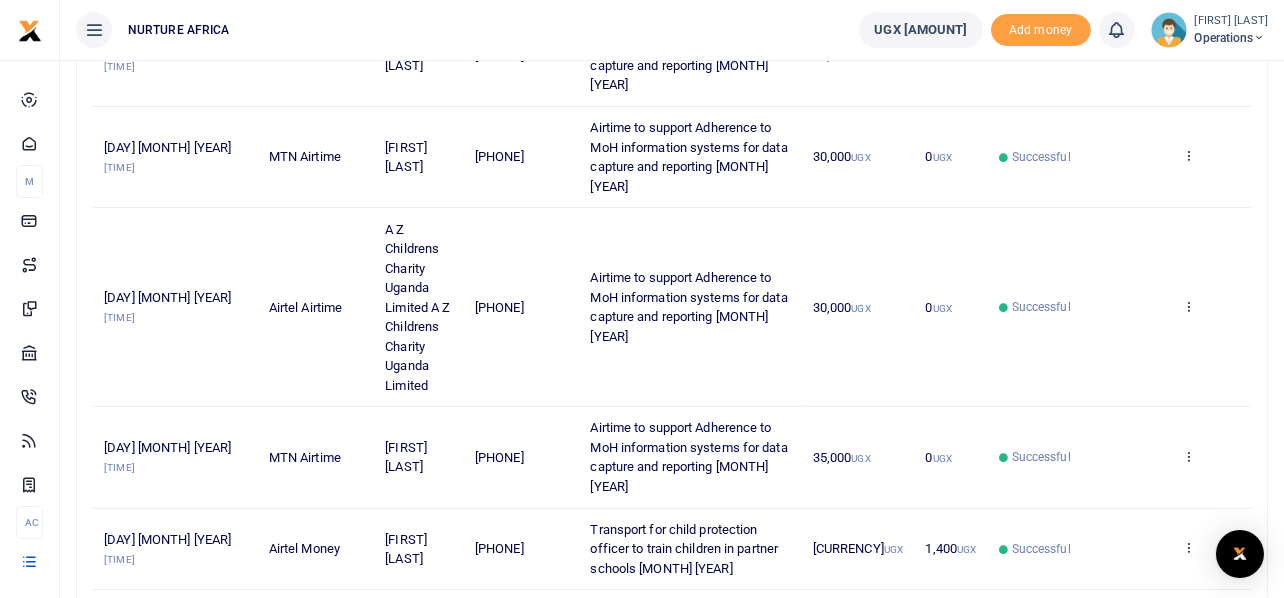 scroll, scrollTop: 866, scrollLeft: 0, axis: vertical 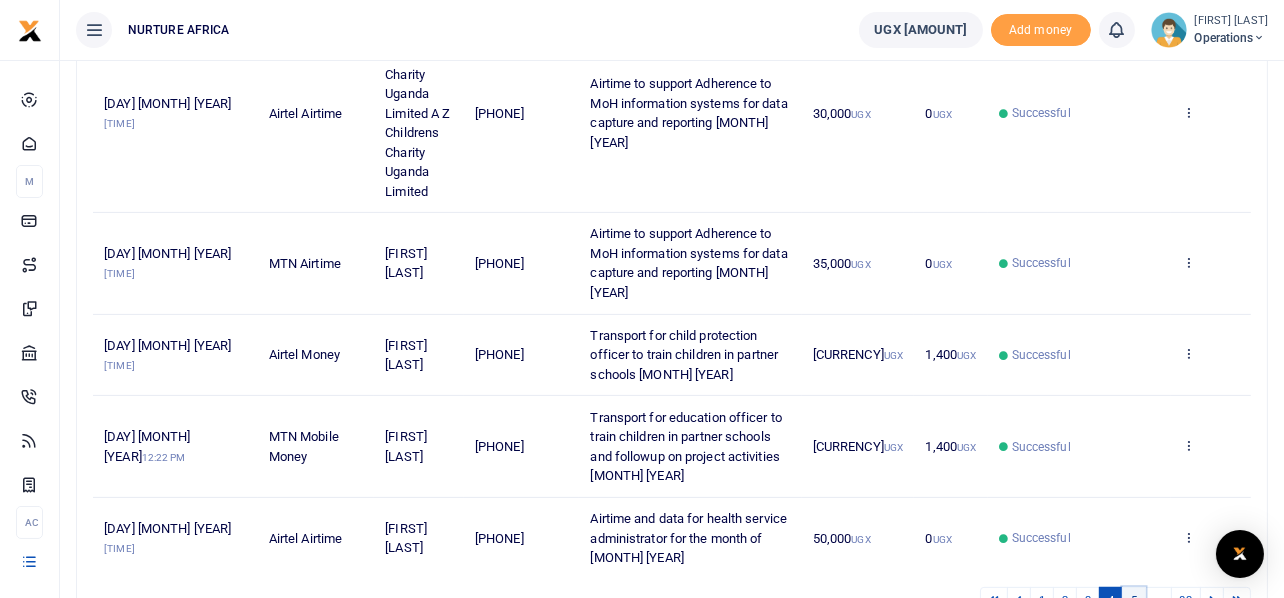 click on "5" at bounding box center (994, 600) 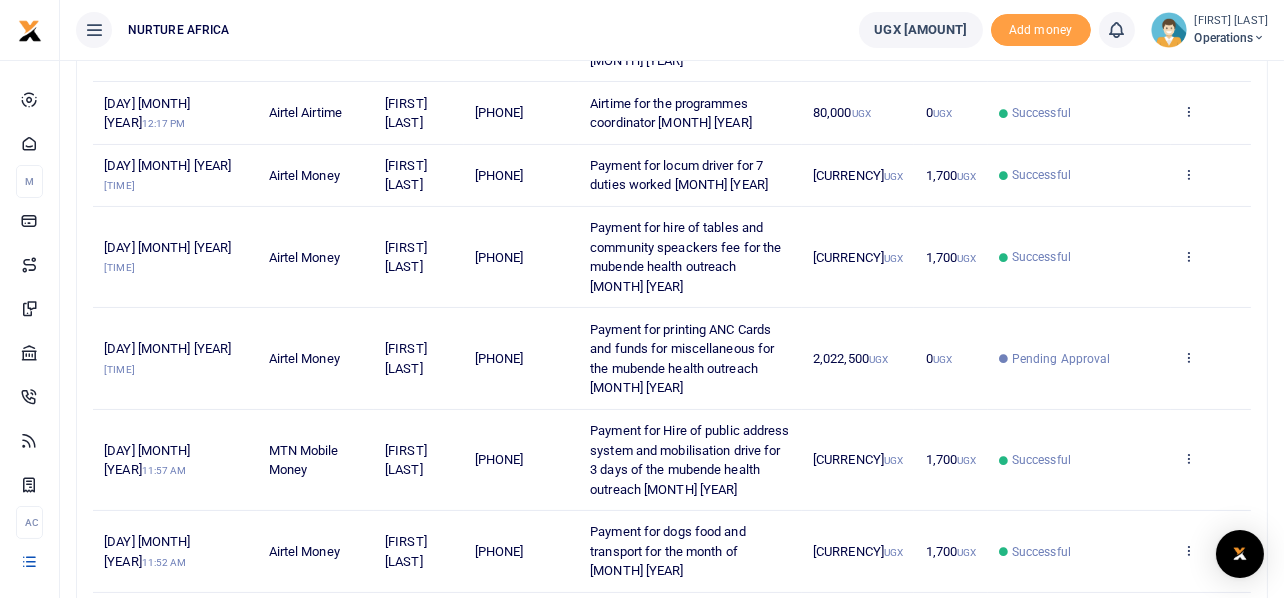 scroll, scrollTop: 375, scrollLeft: 0, axis: vertical 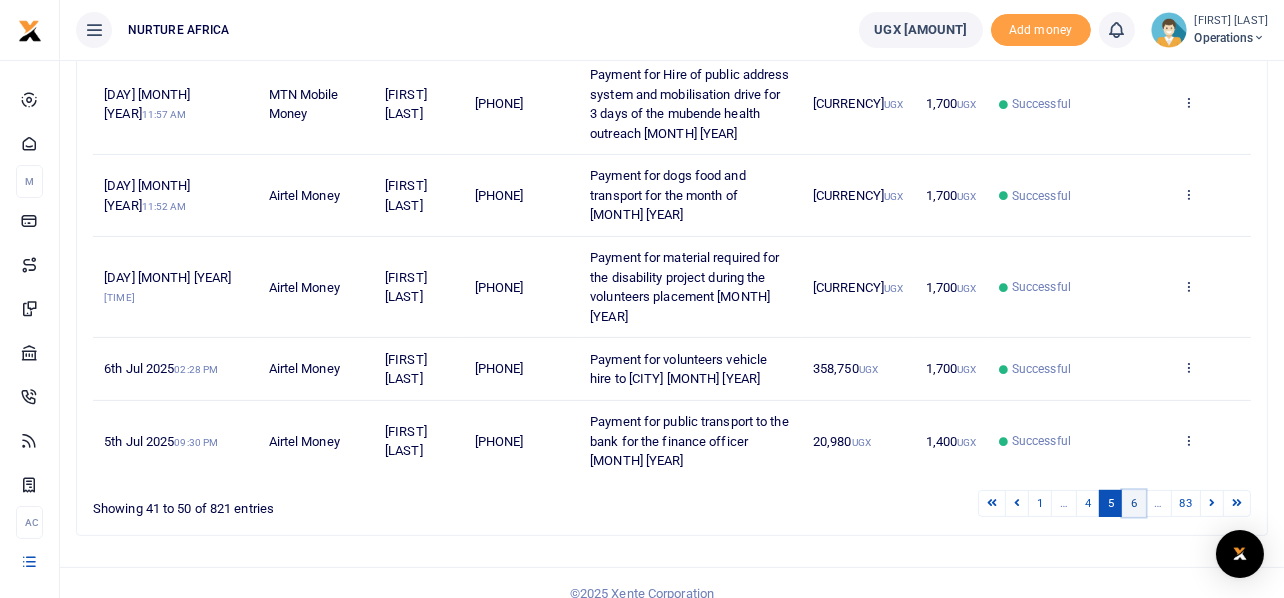 click on "6" at bounding box center [992, 503] 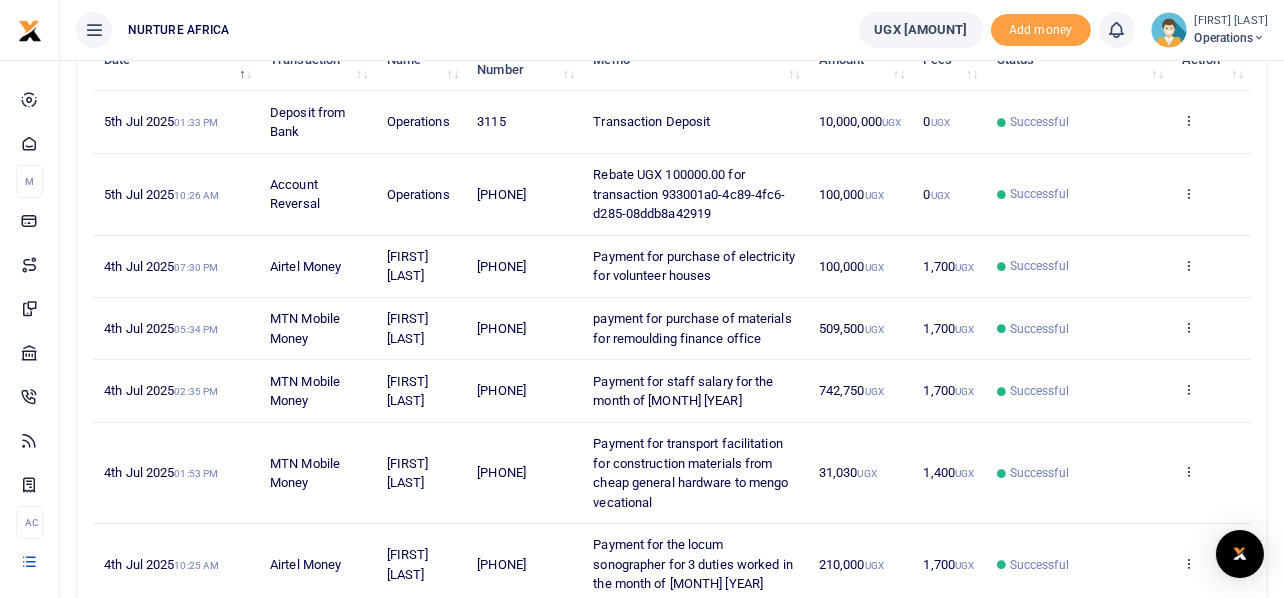 scroll, scrollTop: 652, scrollLeft: 0, axis: vertical 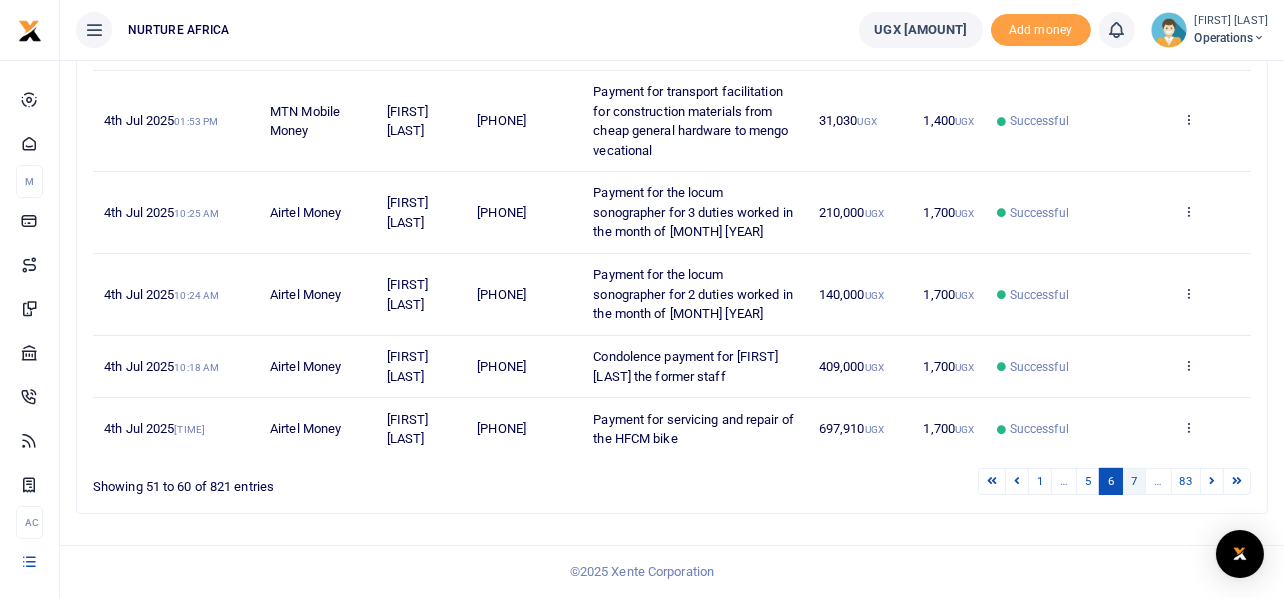 click on "7" at bounding box center [992, 481] 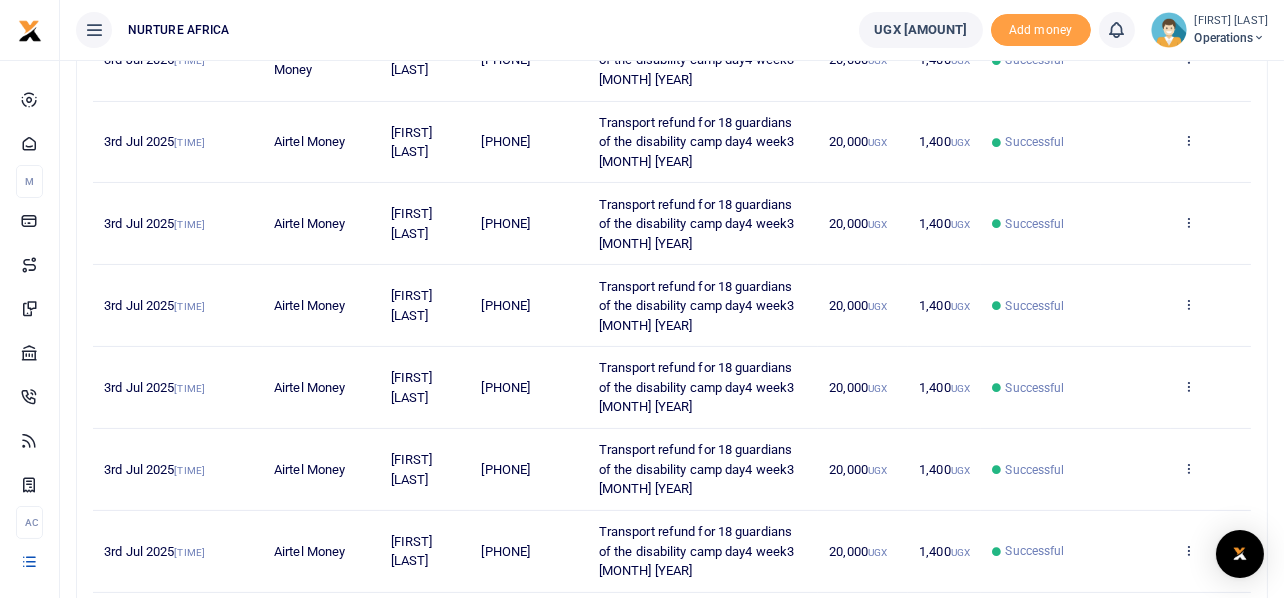 scroll, scrollTop: 729, scrollLeft: 0, axis: vertical 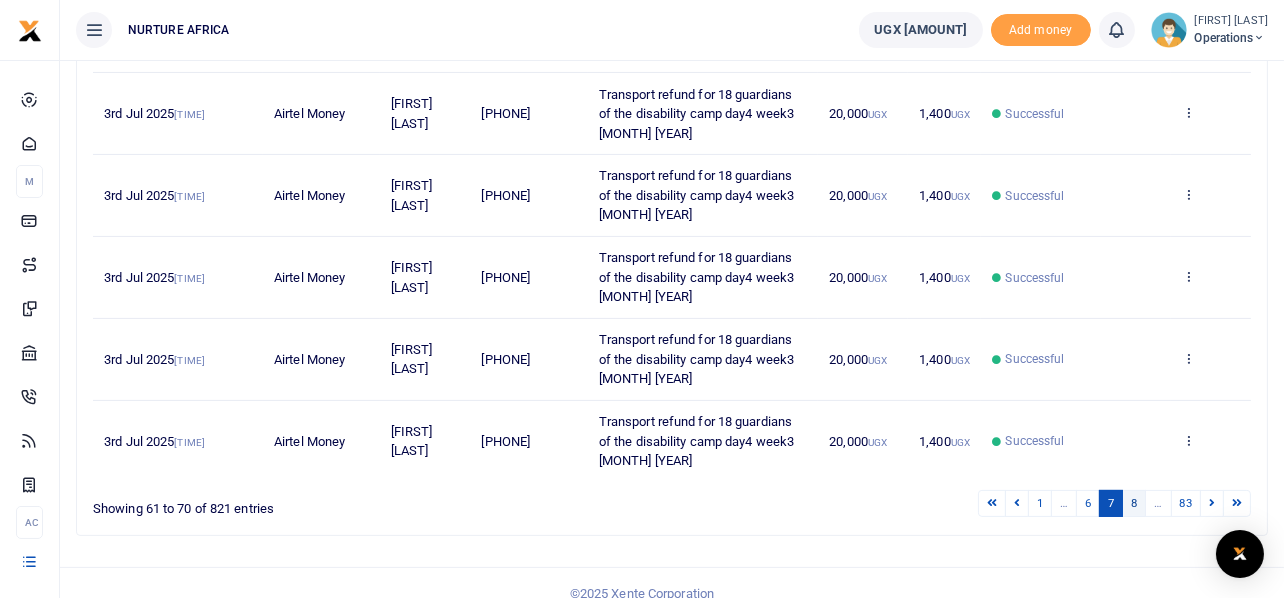 click on "8" at bounding box center (992, 503) 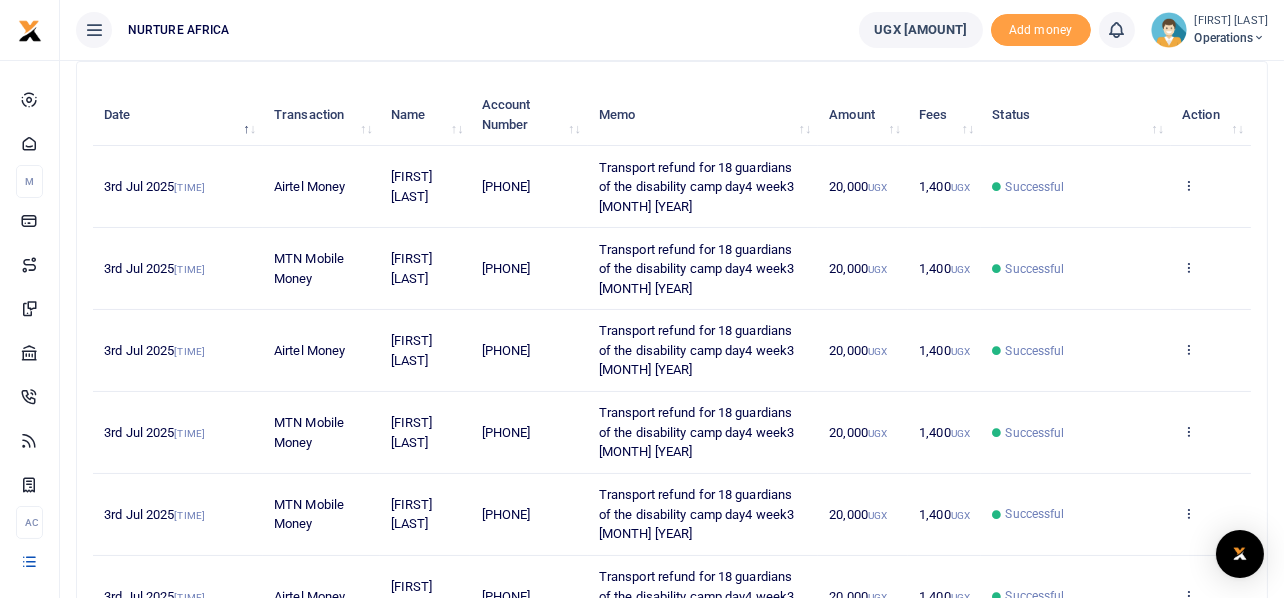 scroll, scrollTop: 729, scrollLeft: 0, axis: vertical 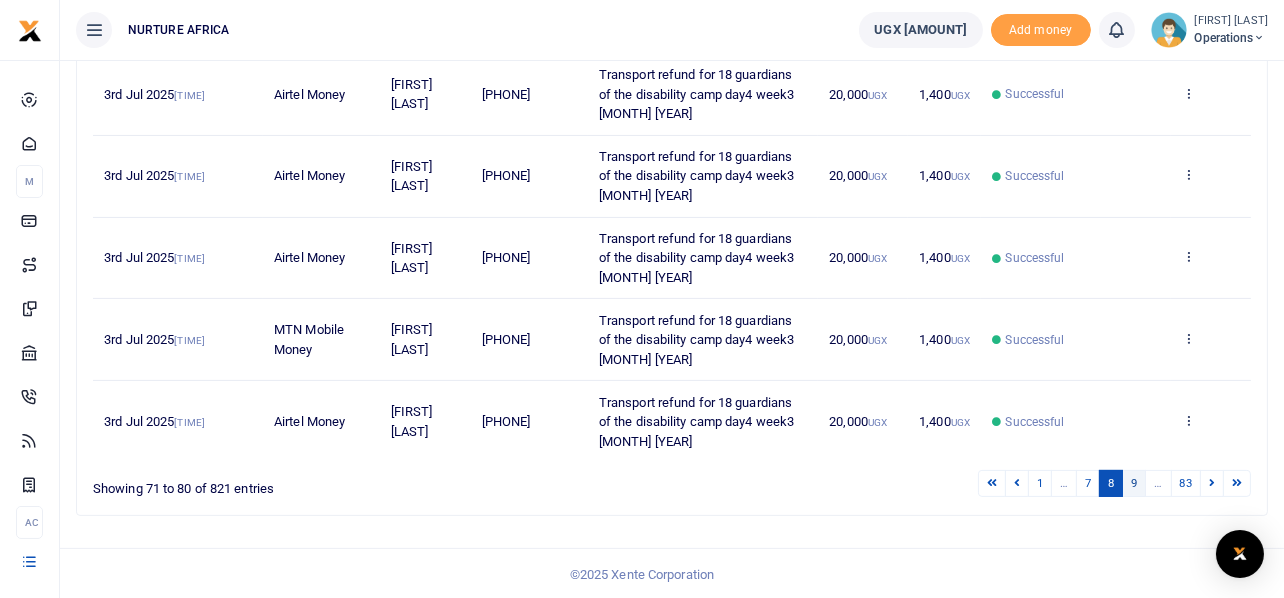 click on "9" at bounding box center (992, 483) 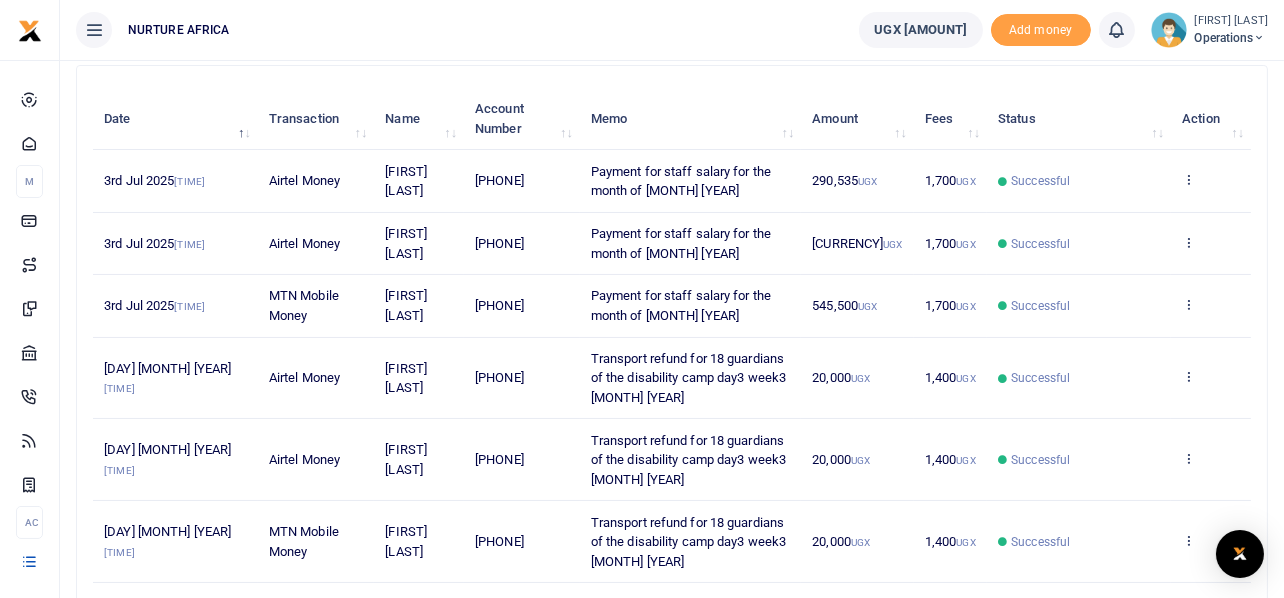 scroll, scrollTop: 672, scrollLeft: 0, axis: vertical 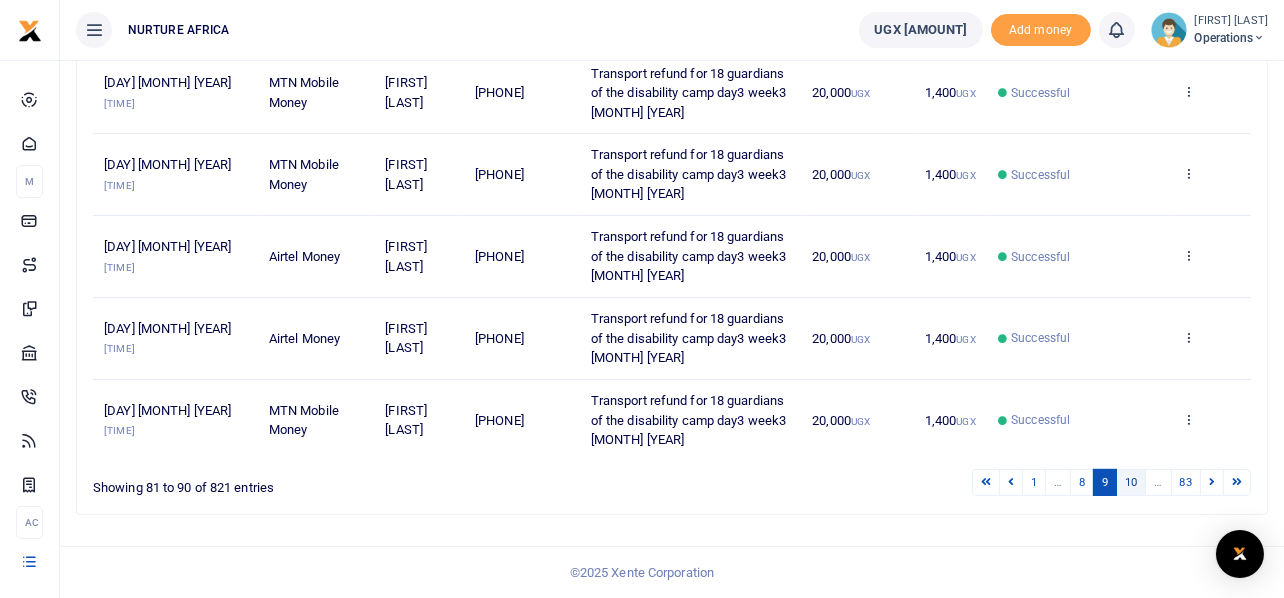 click on "10" at bounding box center [986, 482] 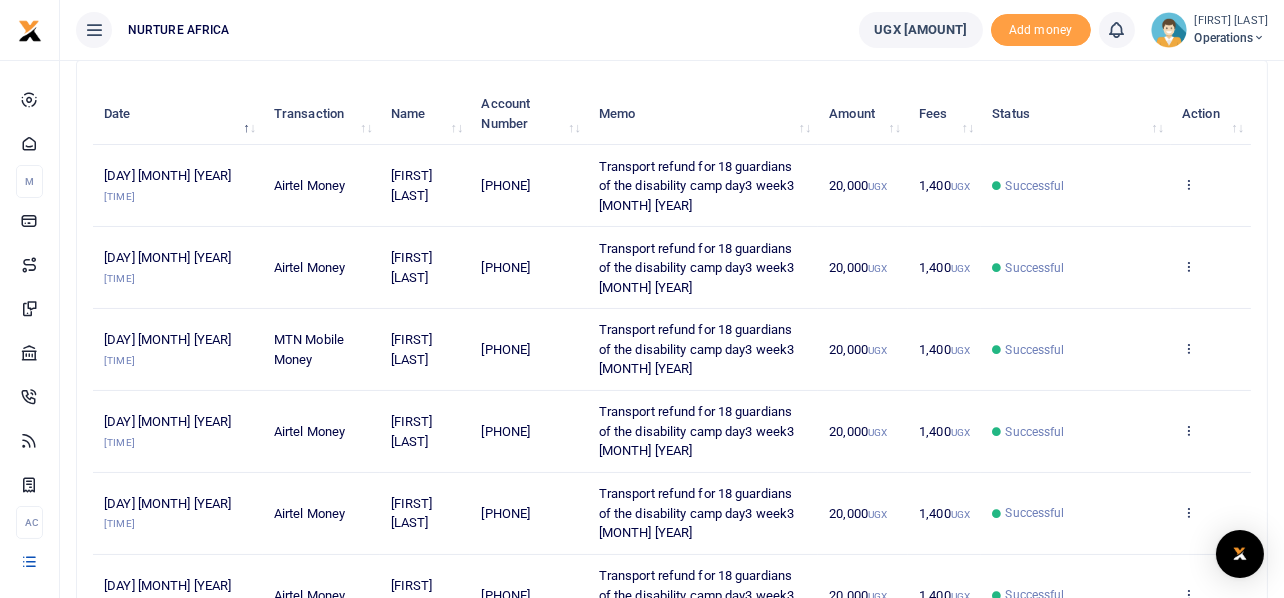 scroll, scrollTop: 729, scrollLeft: 0, axis: vertical 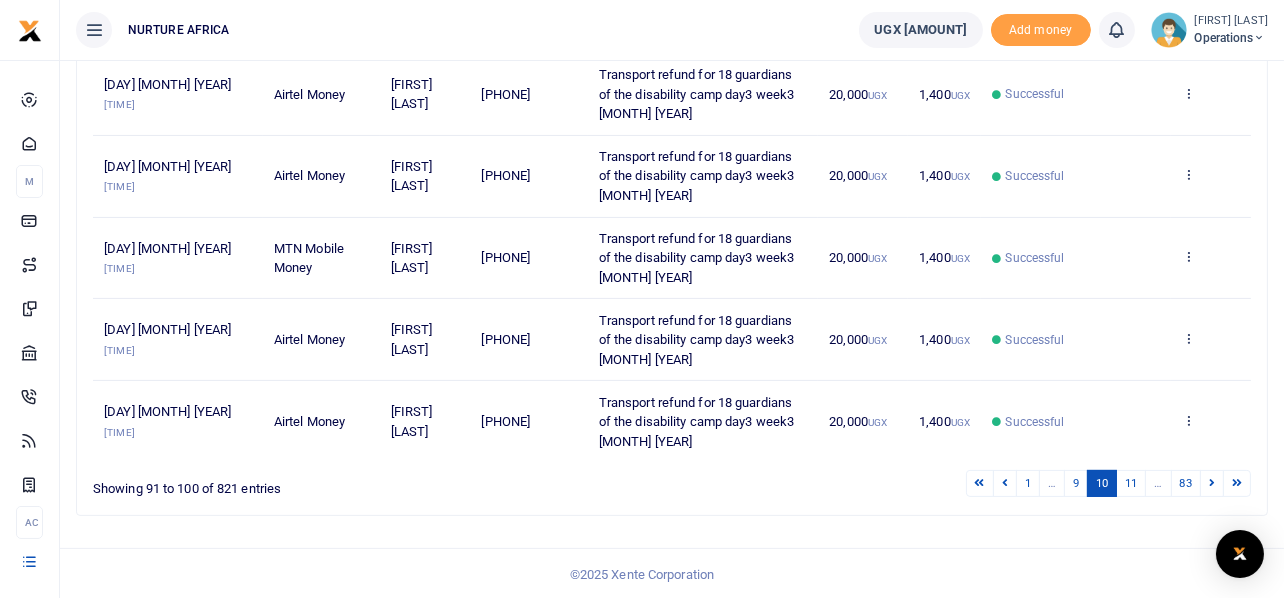 click on "…" at bounding box center [1158, 483] 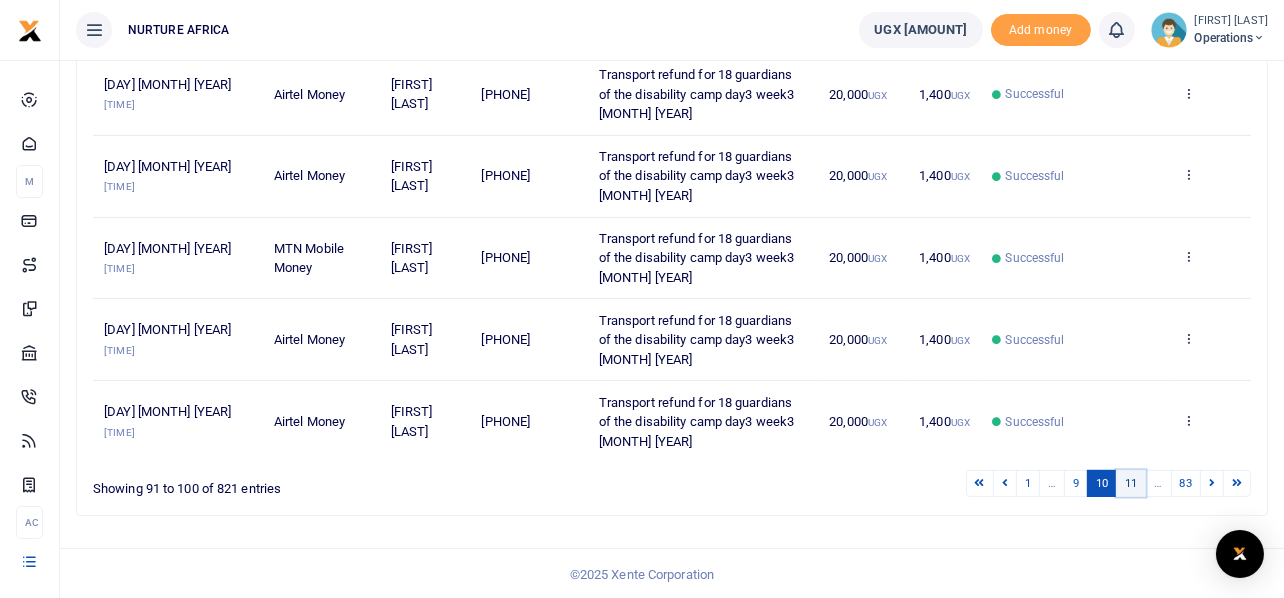 click on "11" at bounding box center [980, 483] 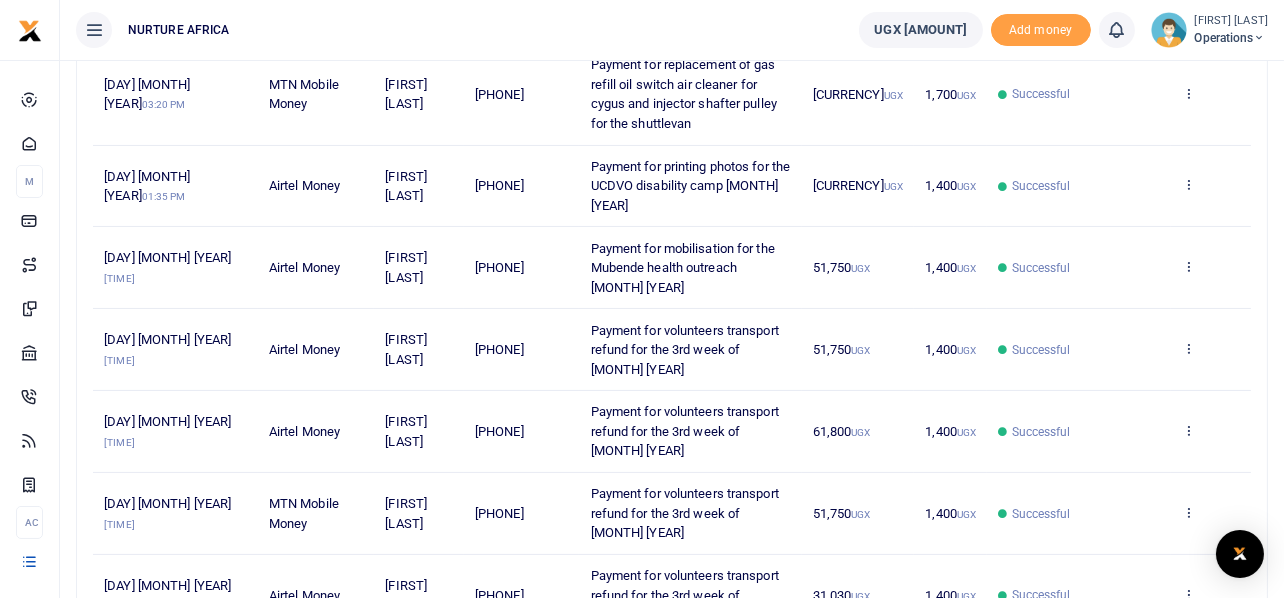 scroll, scrollTop: 749, scrollLeft: 0, axis: vertical 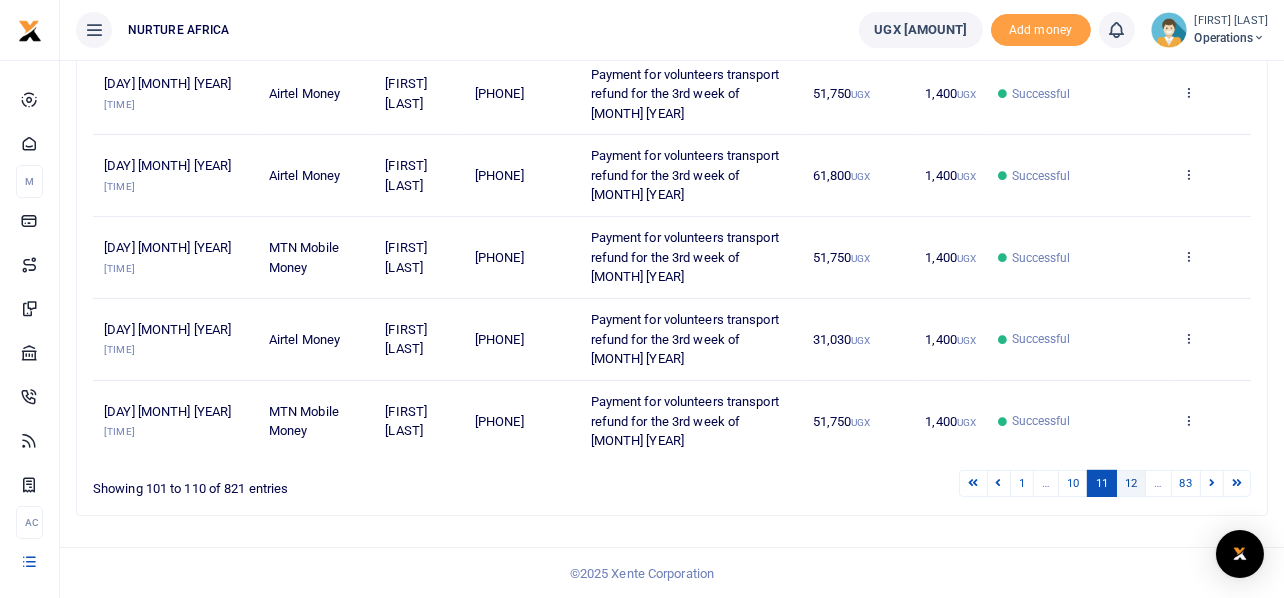click on "12" at bounding box center [973, 483] 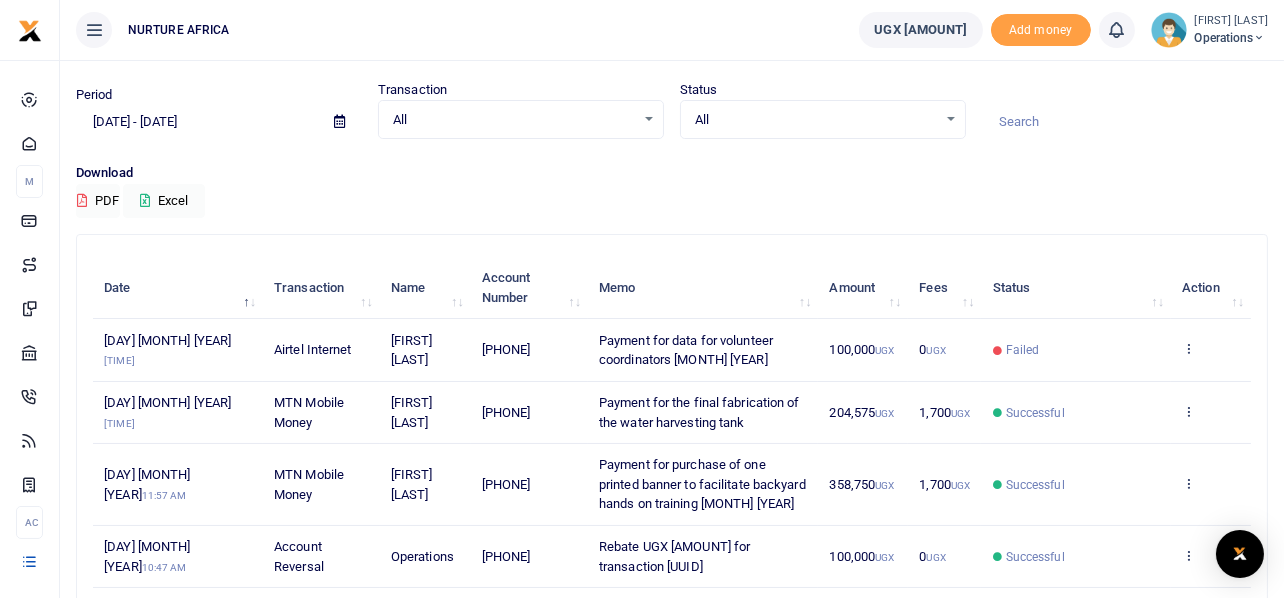 scroll, scrollTop: 47, scrollLeft: 0, axis: vertical 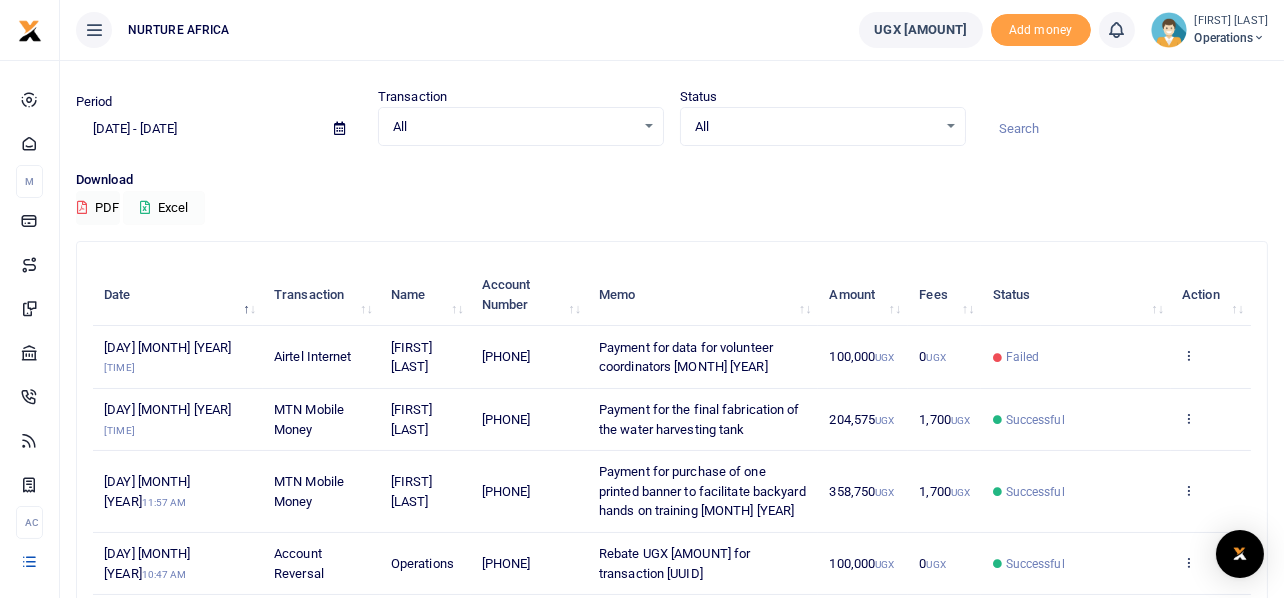 click on "Excel" at bounding box center [164, 208] 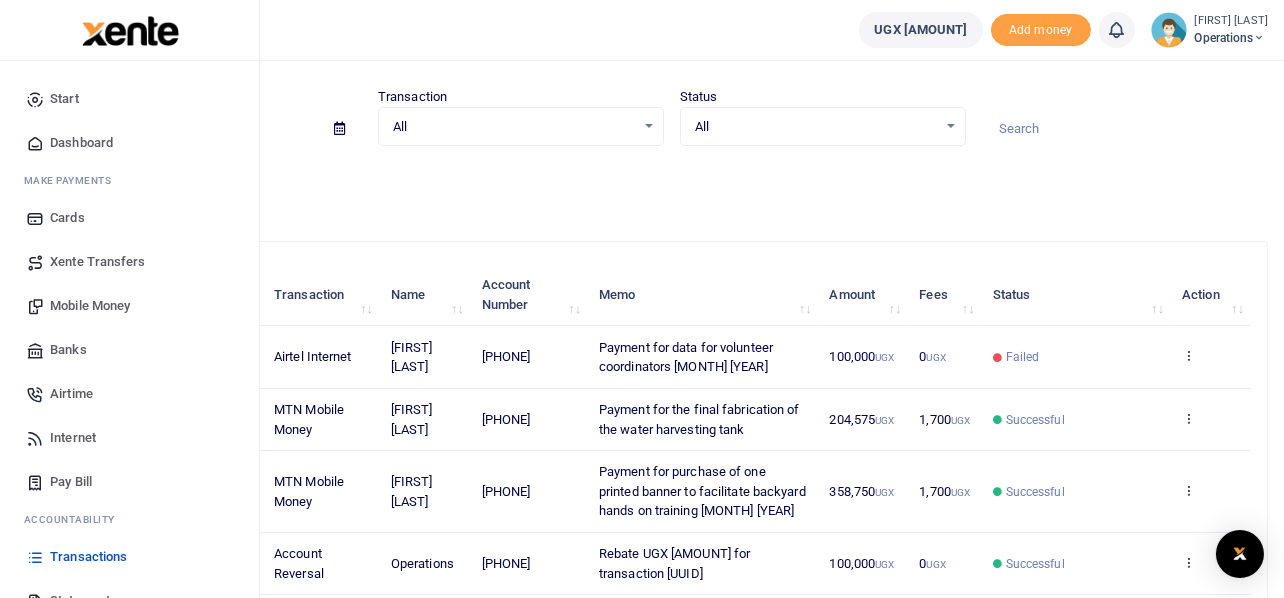 click on "Internet" at bounding box center (73, 438) 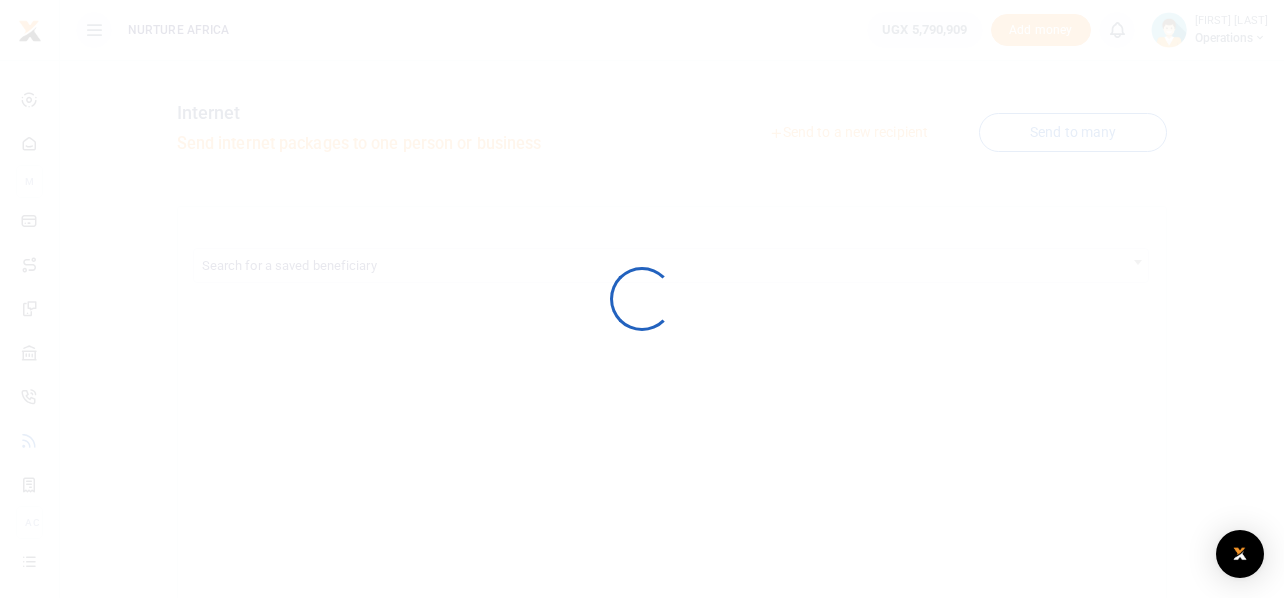 scroll, scrollTop: 0, scrollLeft: 0, axis: both 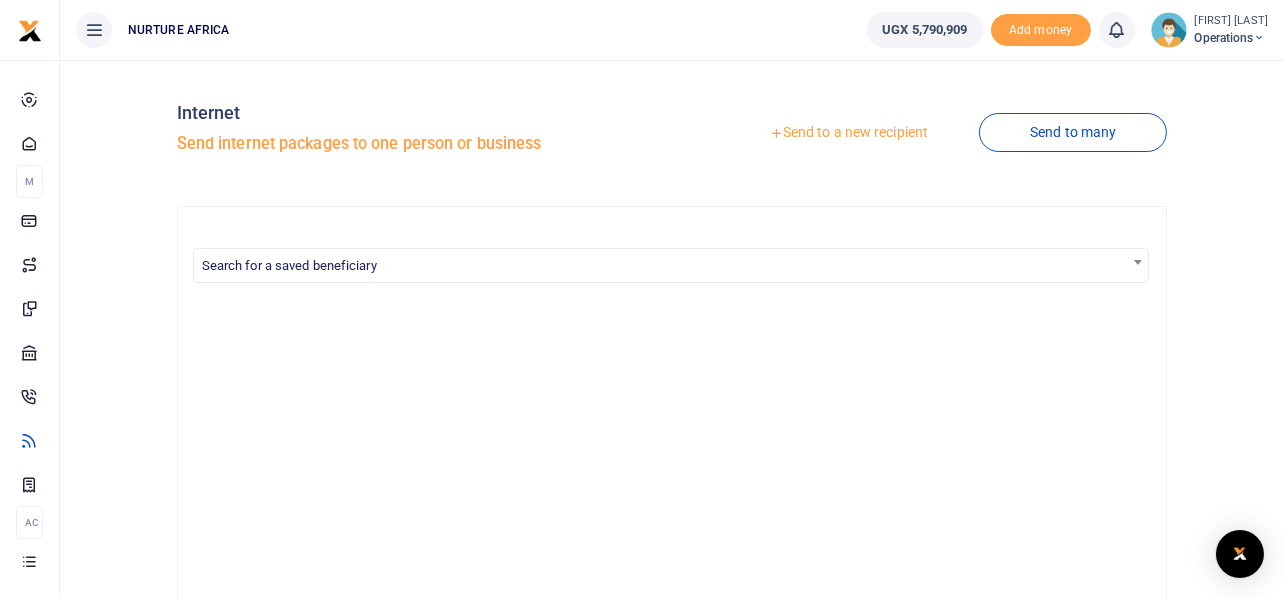 click on "Send to a new recipient" at bounding box center (848, 133) 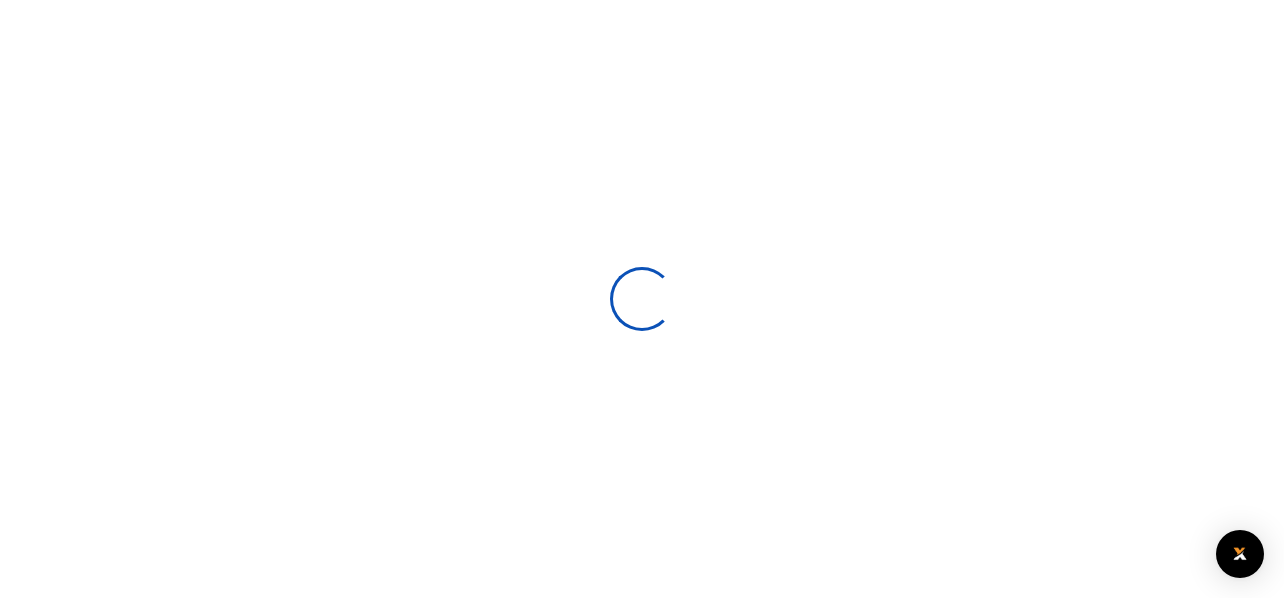 scroll, scrollTop: 0, scrollLeft: 0, axis: both 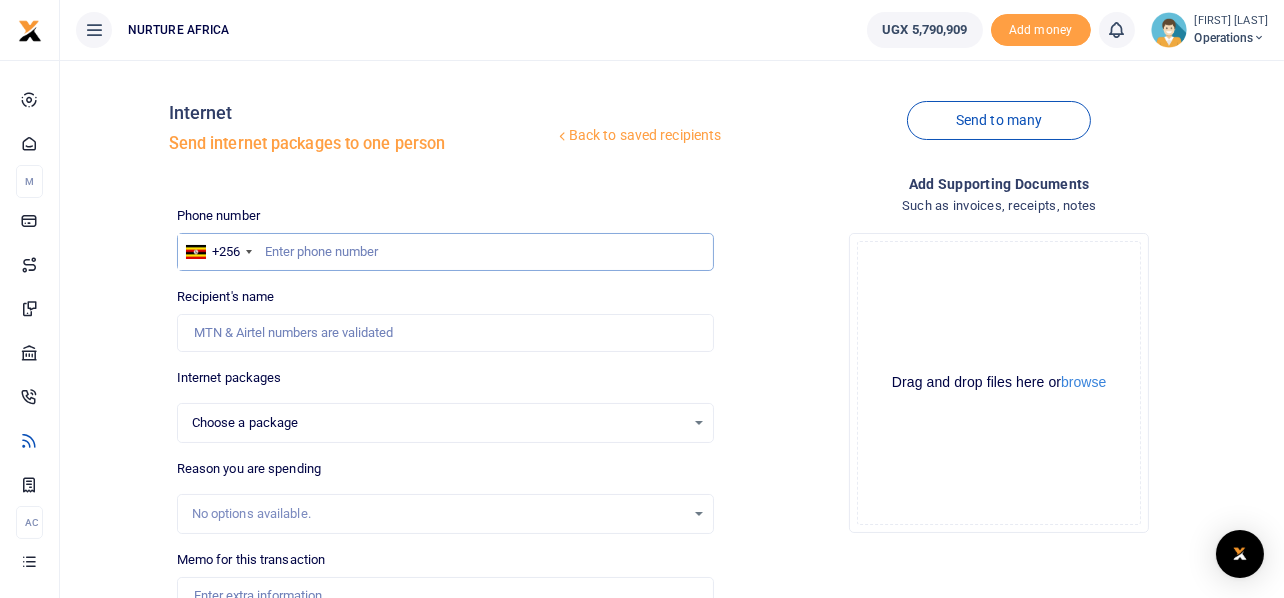 click at bounding box center (446, 252) 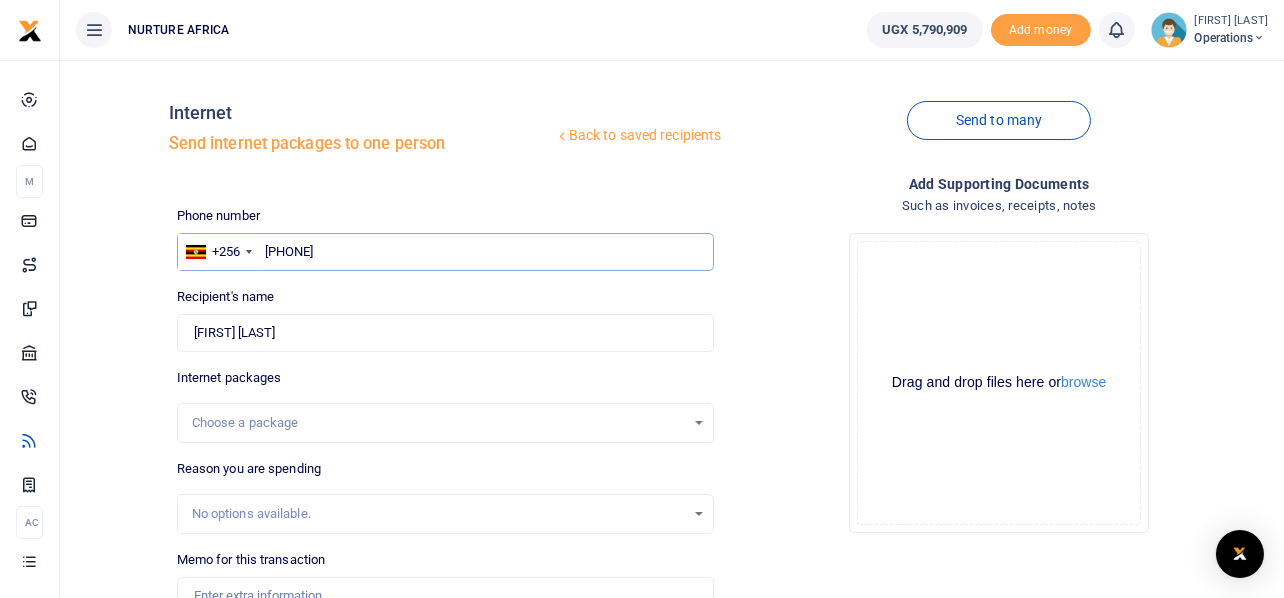 type on "[PHONE]" 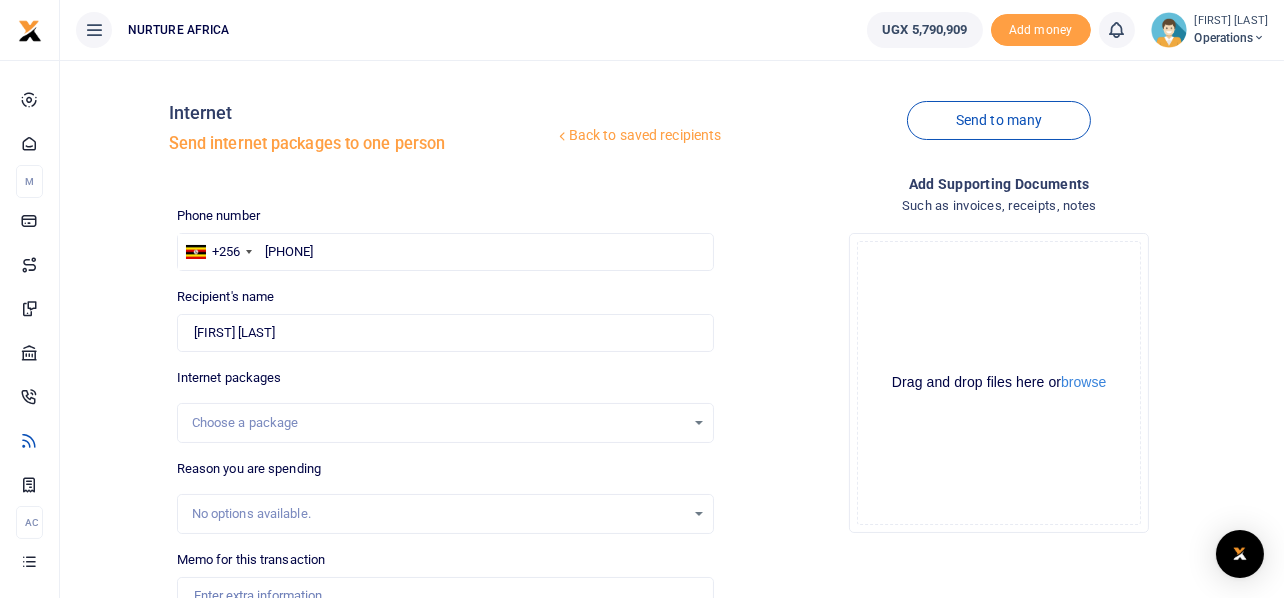 click on "Choose a package" at bounding box center (446, 423) 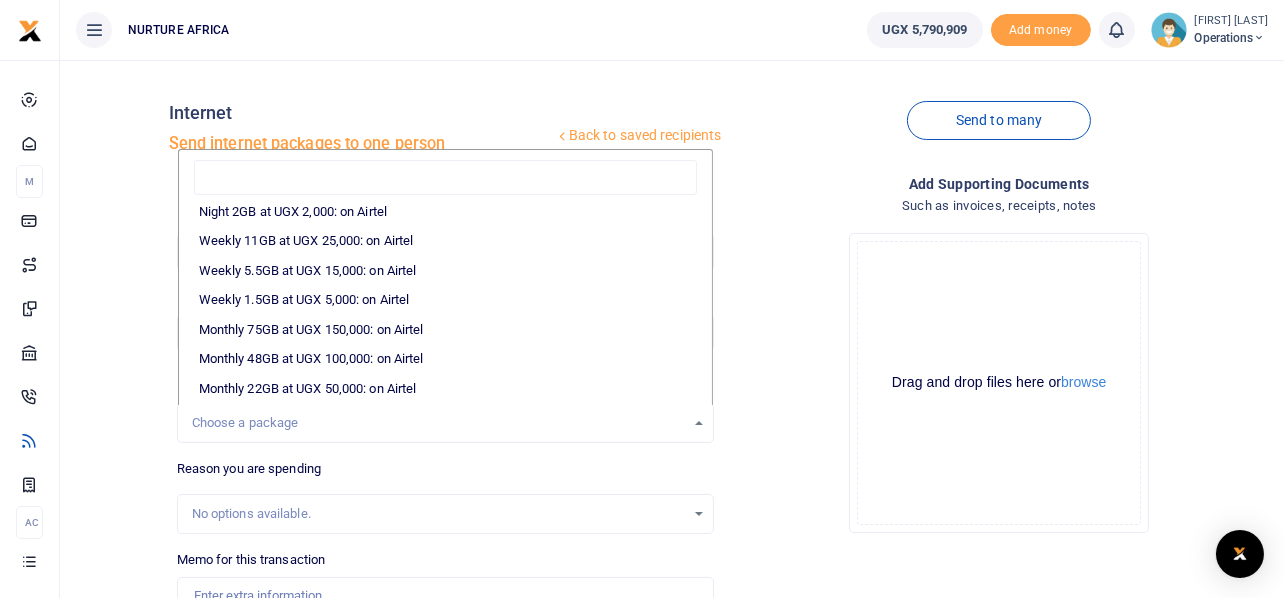 scroll, scrollTop: 212, scrollLeft: 0, axis: vertical 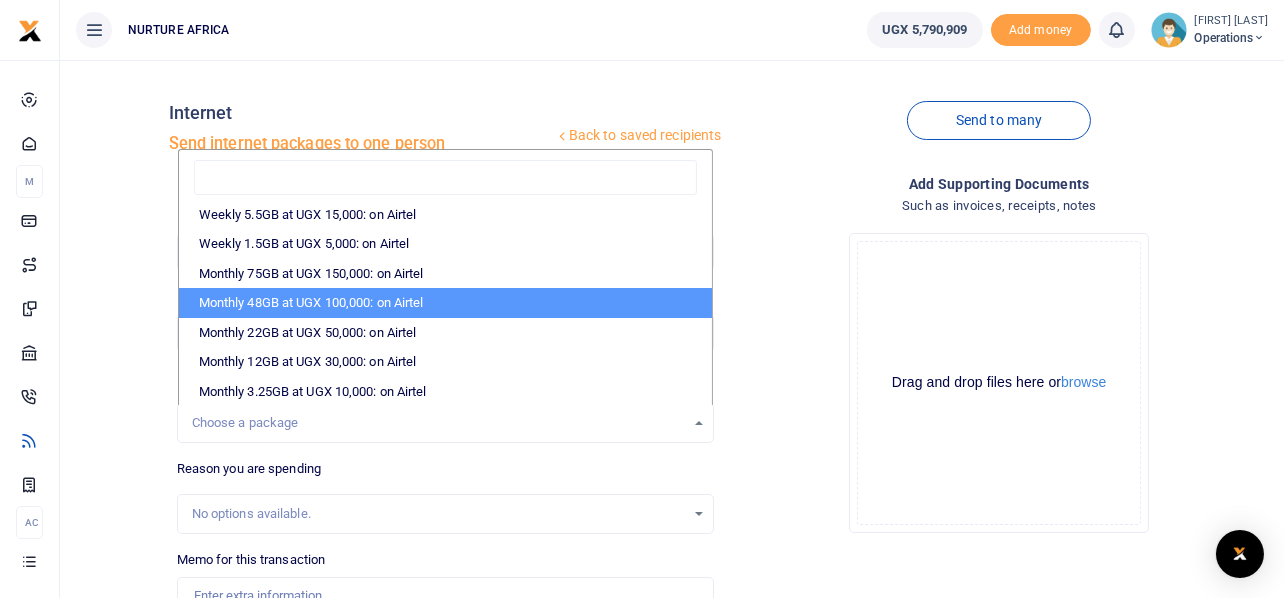 click on "Monthly 48GB at UGX  100,000: on Airtel" at bounding box center (446, 303) 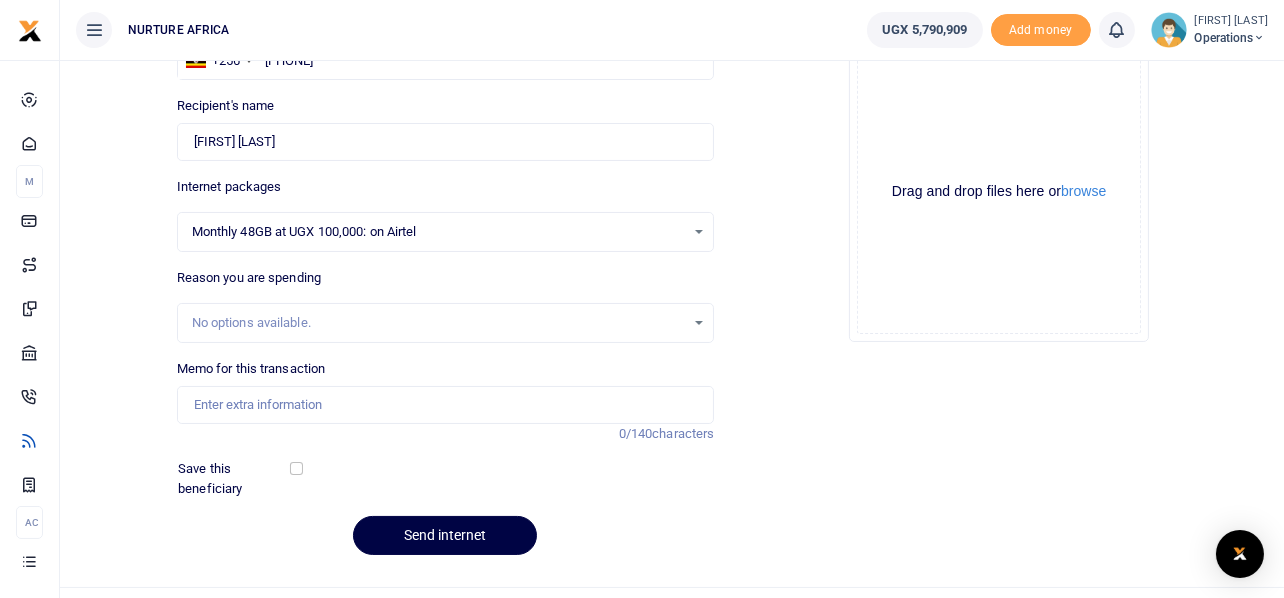 scroll, scrollTop: 192, scrollLeft: 0, axis: vertical 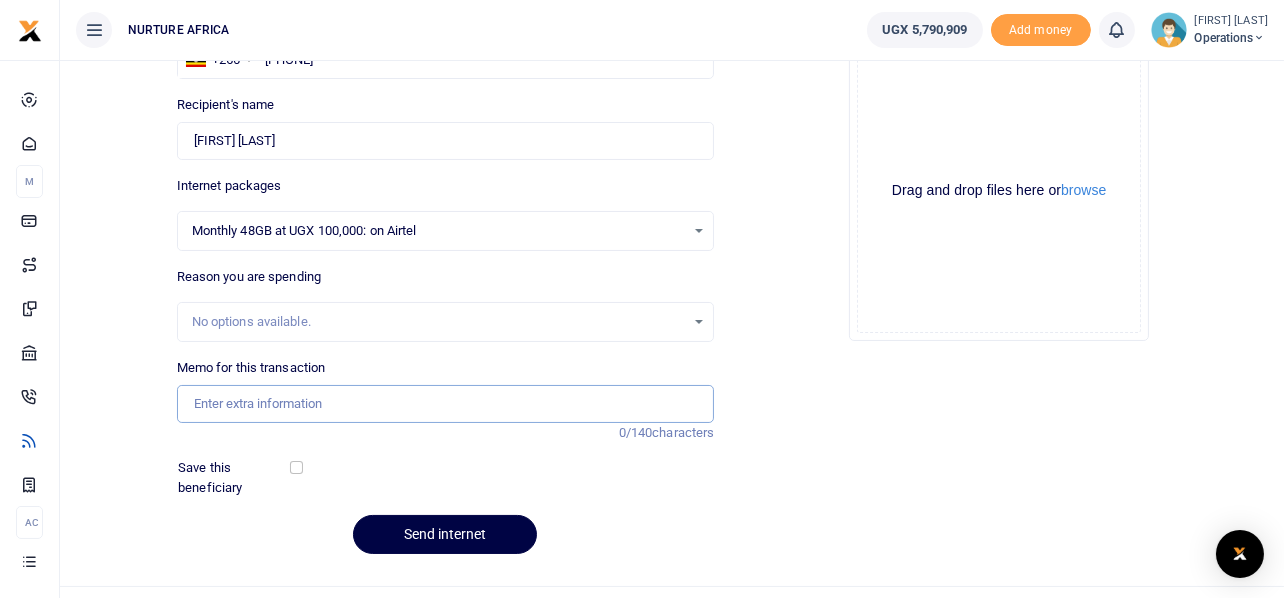 click on "Memo for this transaction" at bounding box center [446, 404] 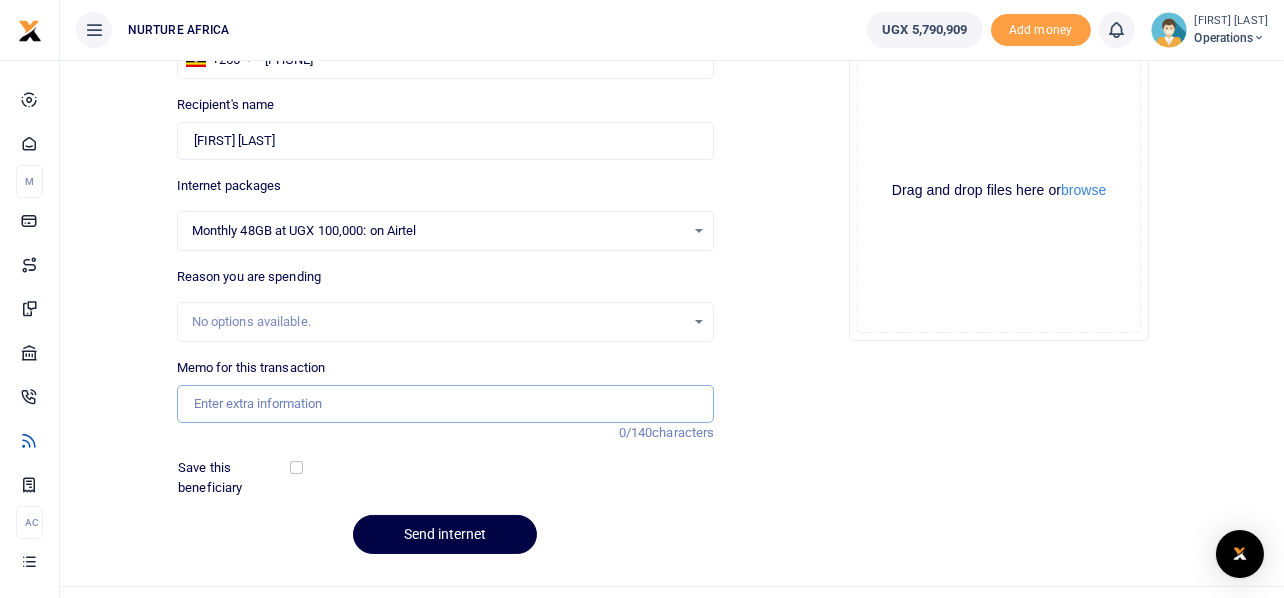 paste on "Payment for data for volunteer coordinators July 2025" 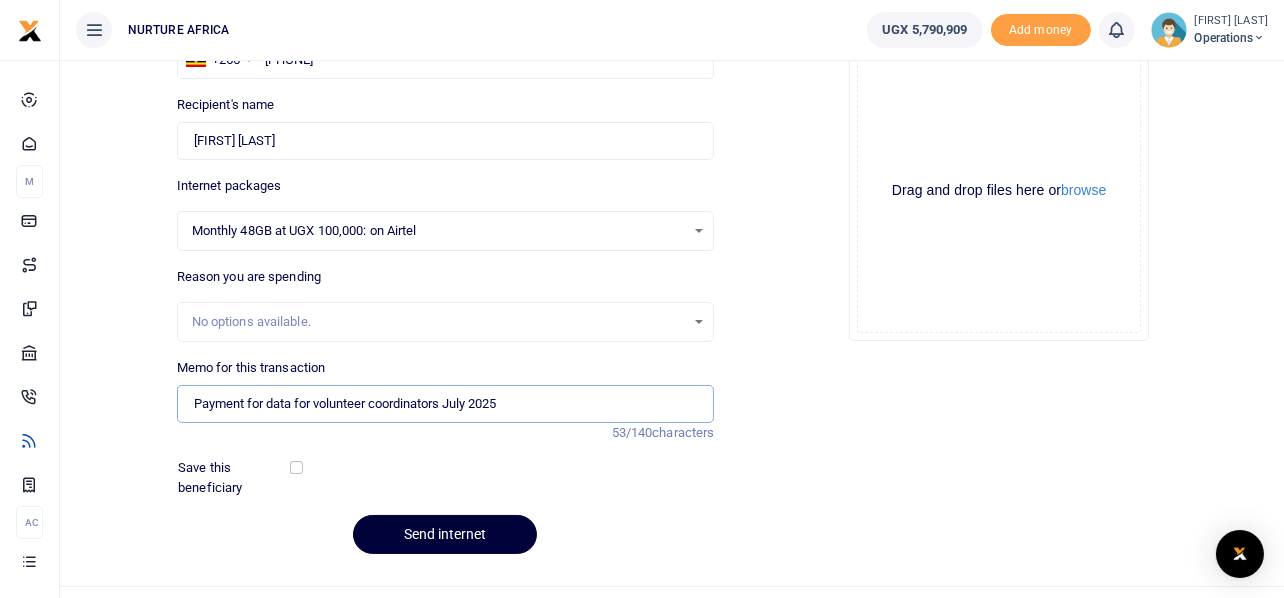 type on "Payment for data for volunteer coordinators July 2025" 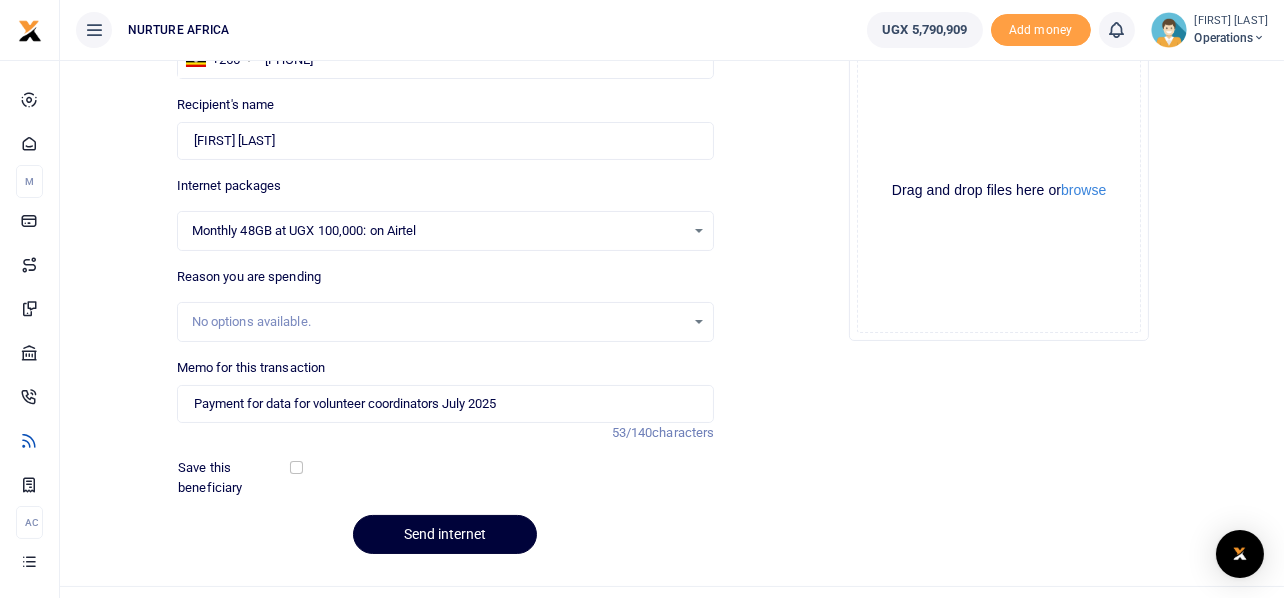 click on "Send internet" at bounding box center [445, 534] 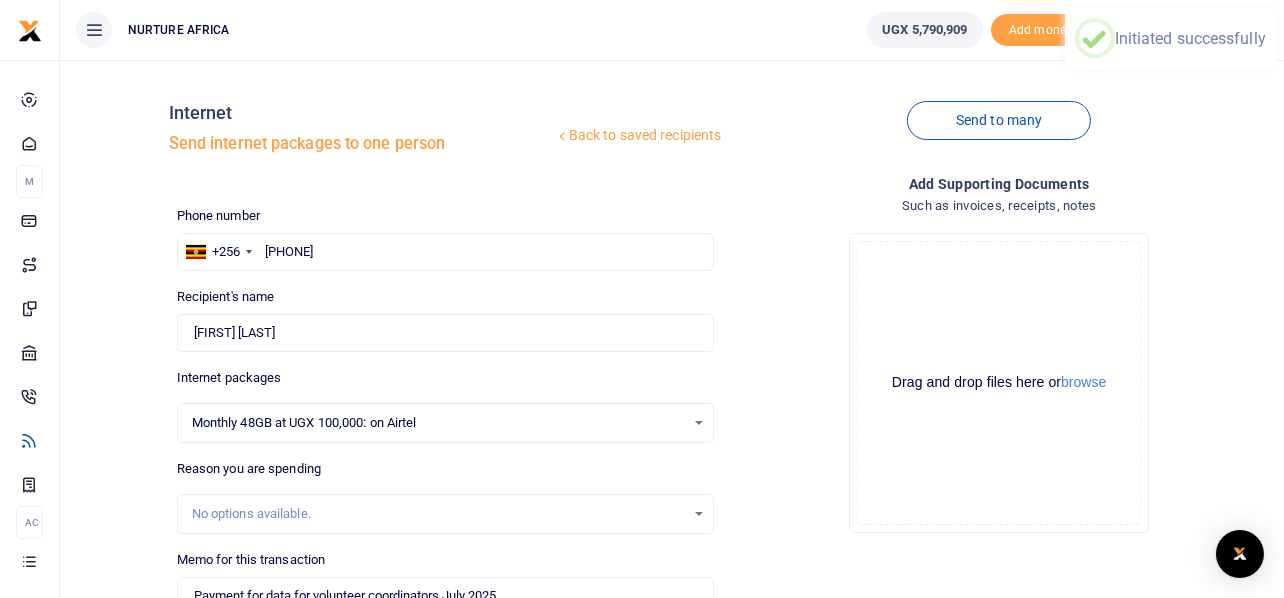 scroll, scrollTop: 231, scrollLeft: 0, axis: vertical 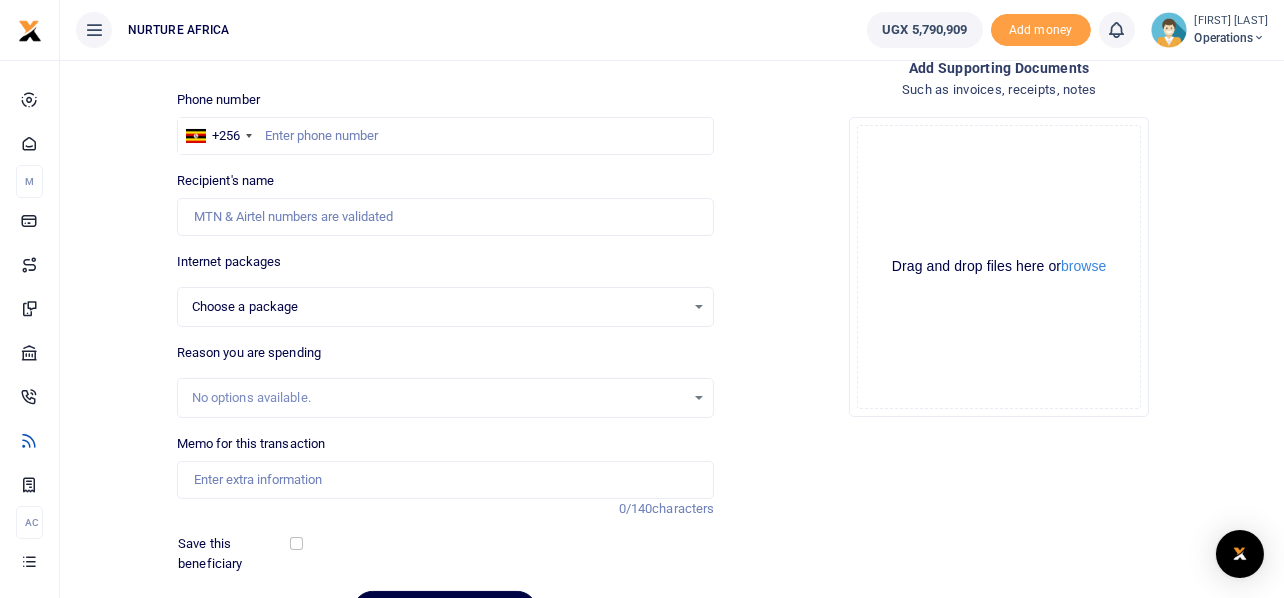 click on "Drop your files here Drag and drop files here or  browse Powered by  Uppy" at bounding box center [999, 267] 